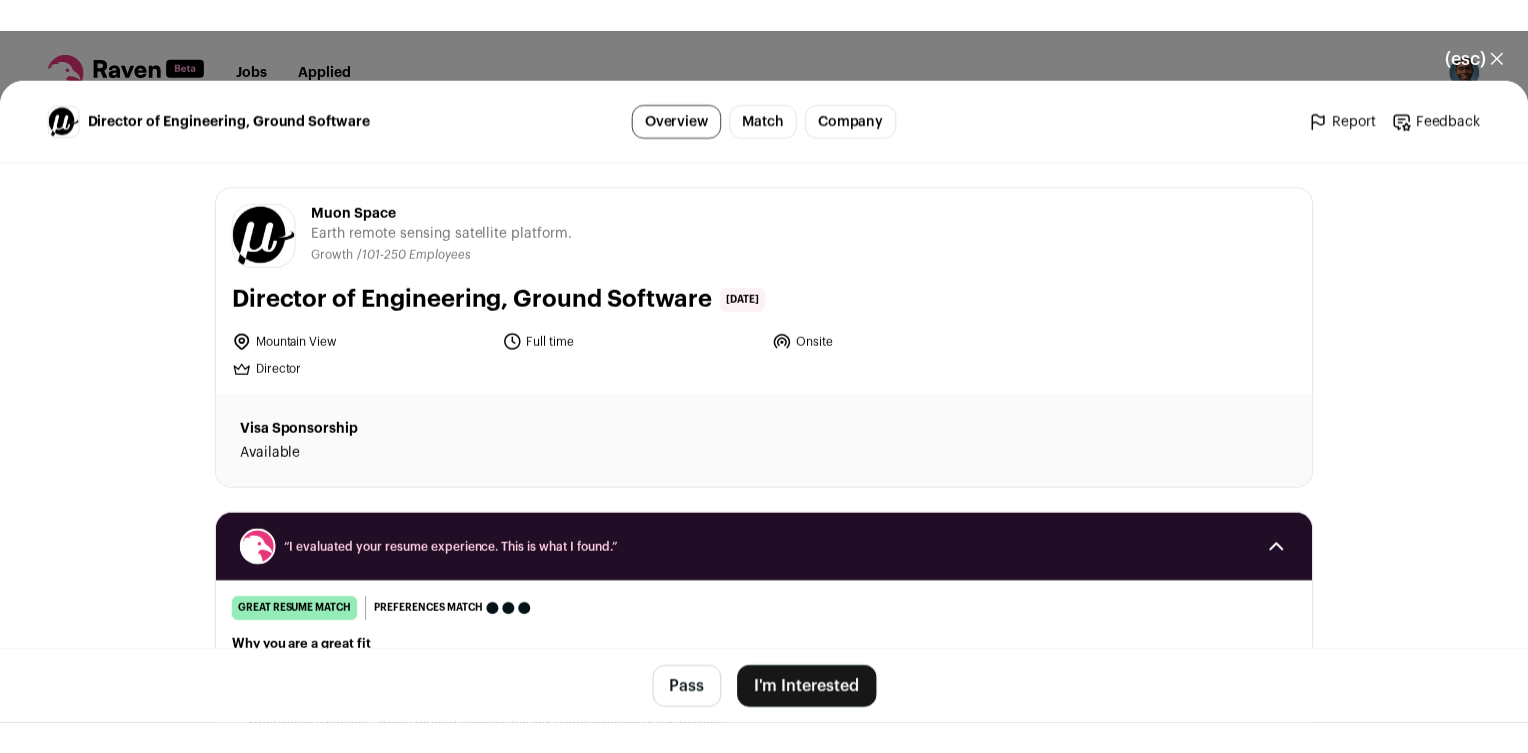 scroll, scrollTop: 0, scrollLeft: 0, axis: both 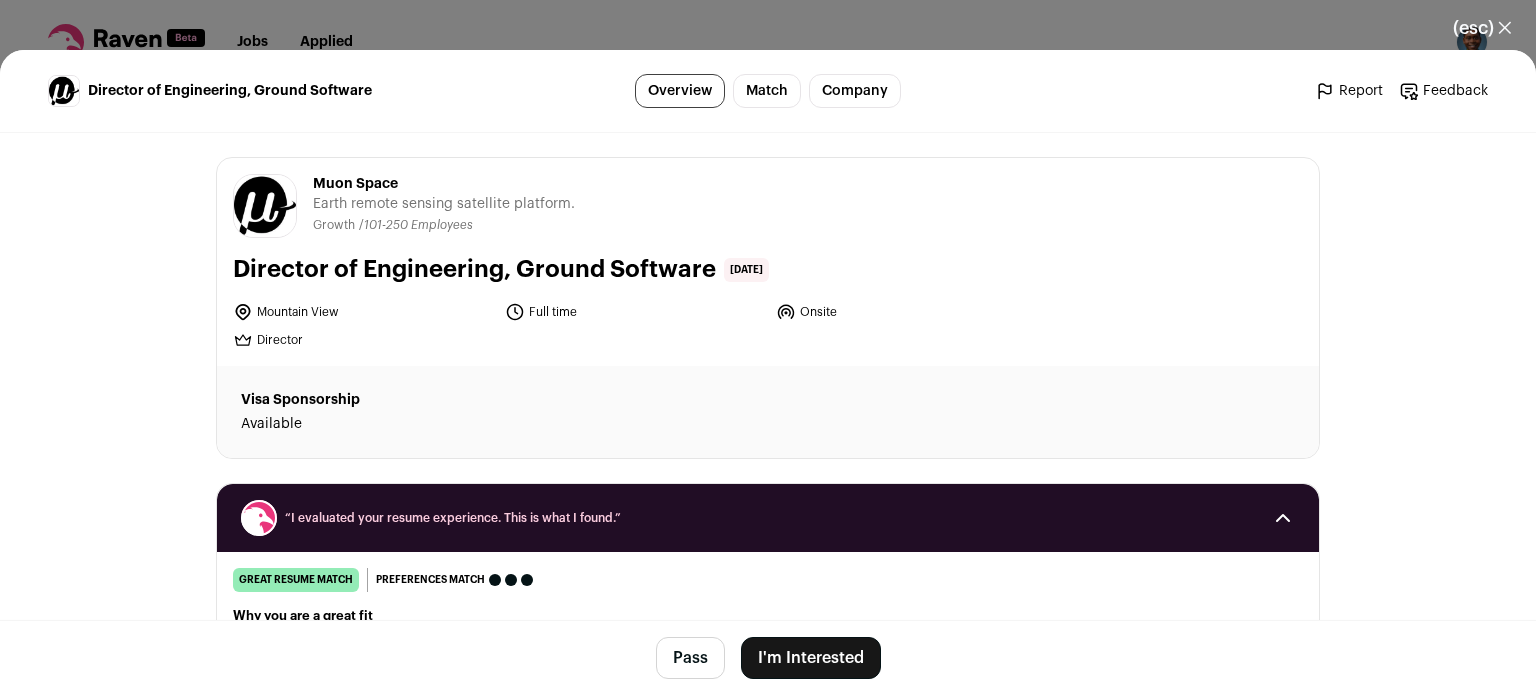 click on "(esc) ✕" at bounding box center [1482, 28] 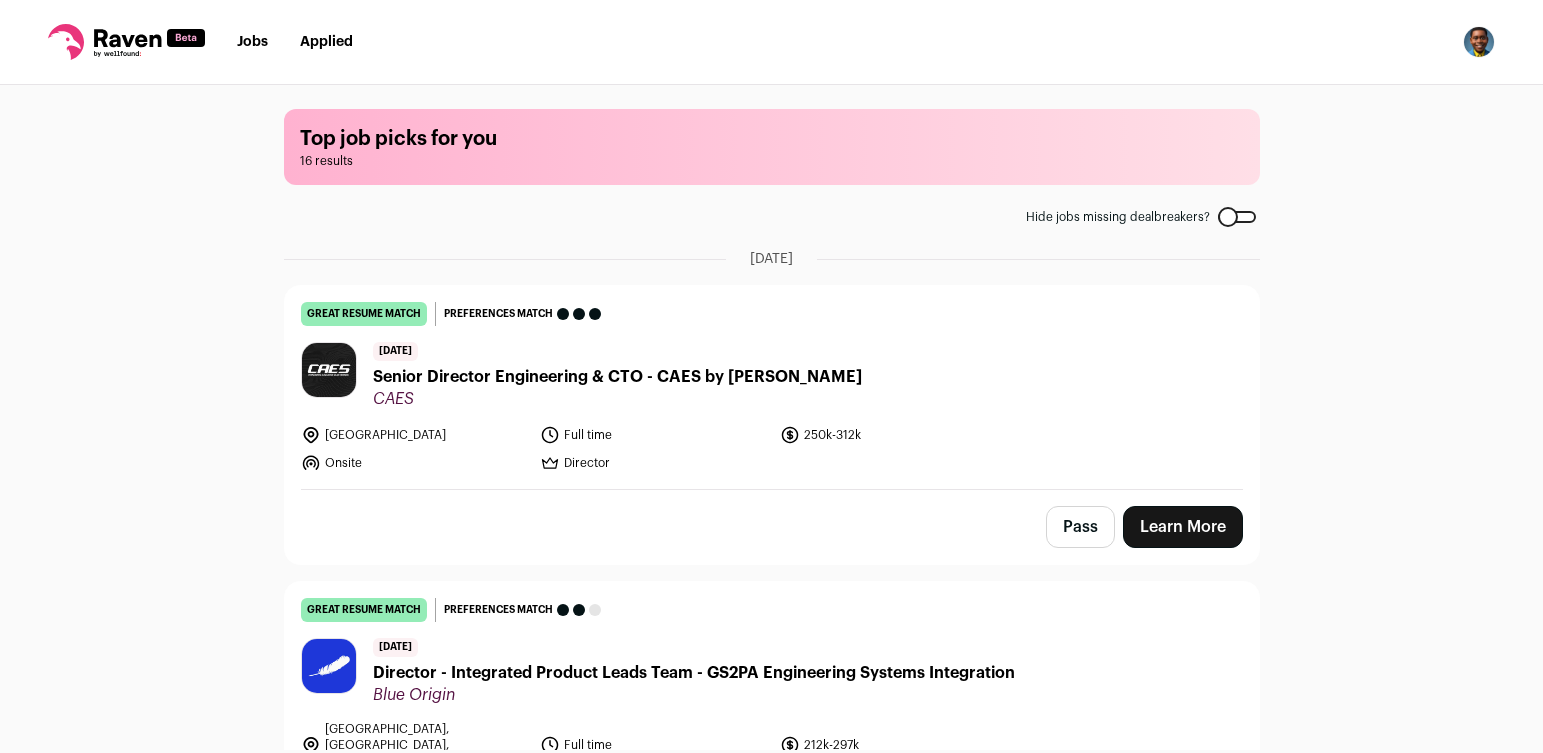 click at bounding box center (1479, 42) 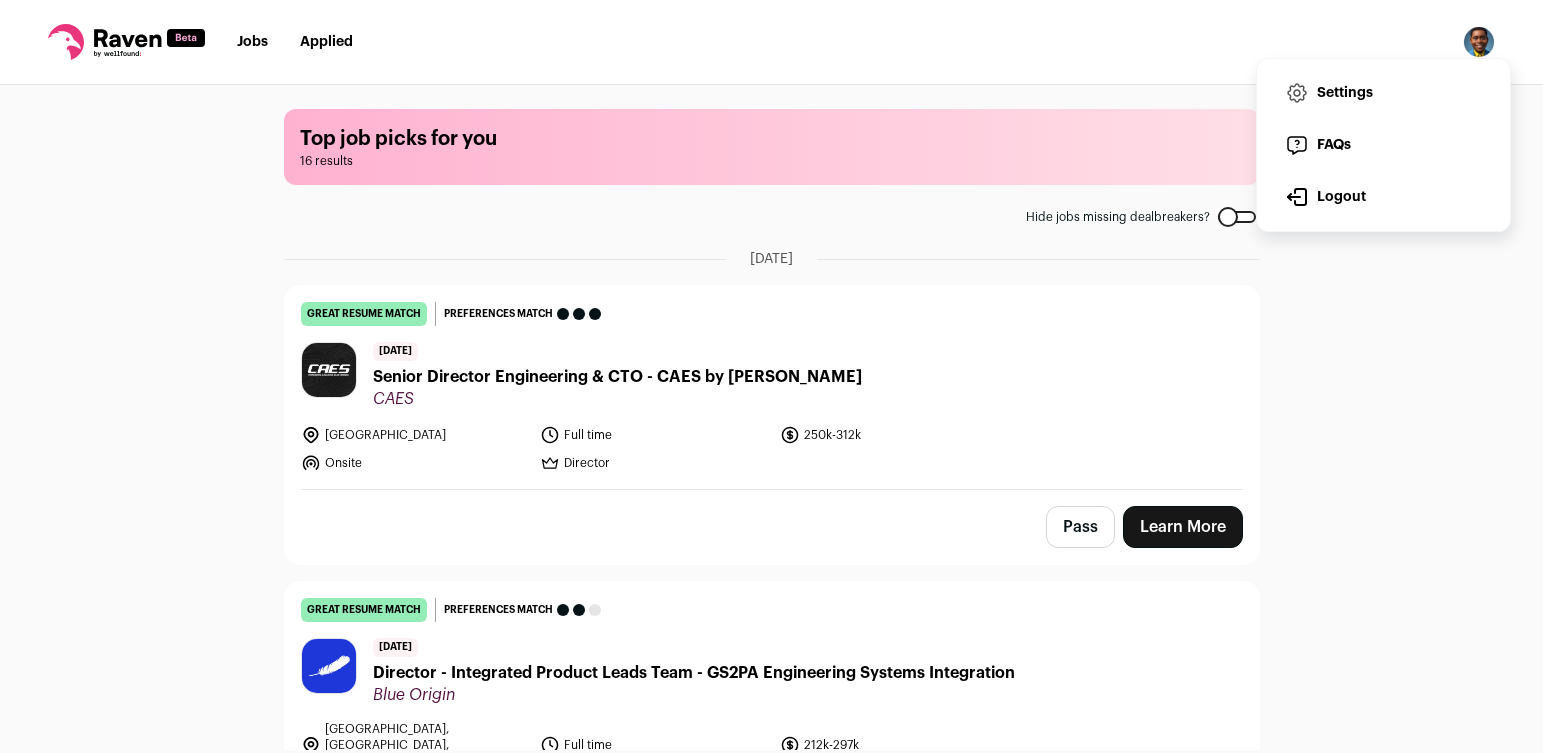 click on "Settings" at bounding box center (1383, 93) 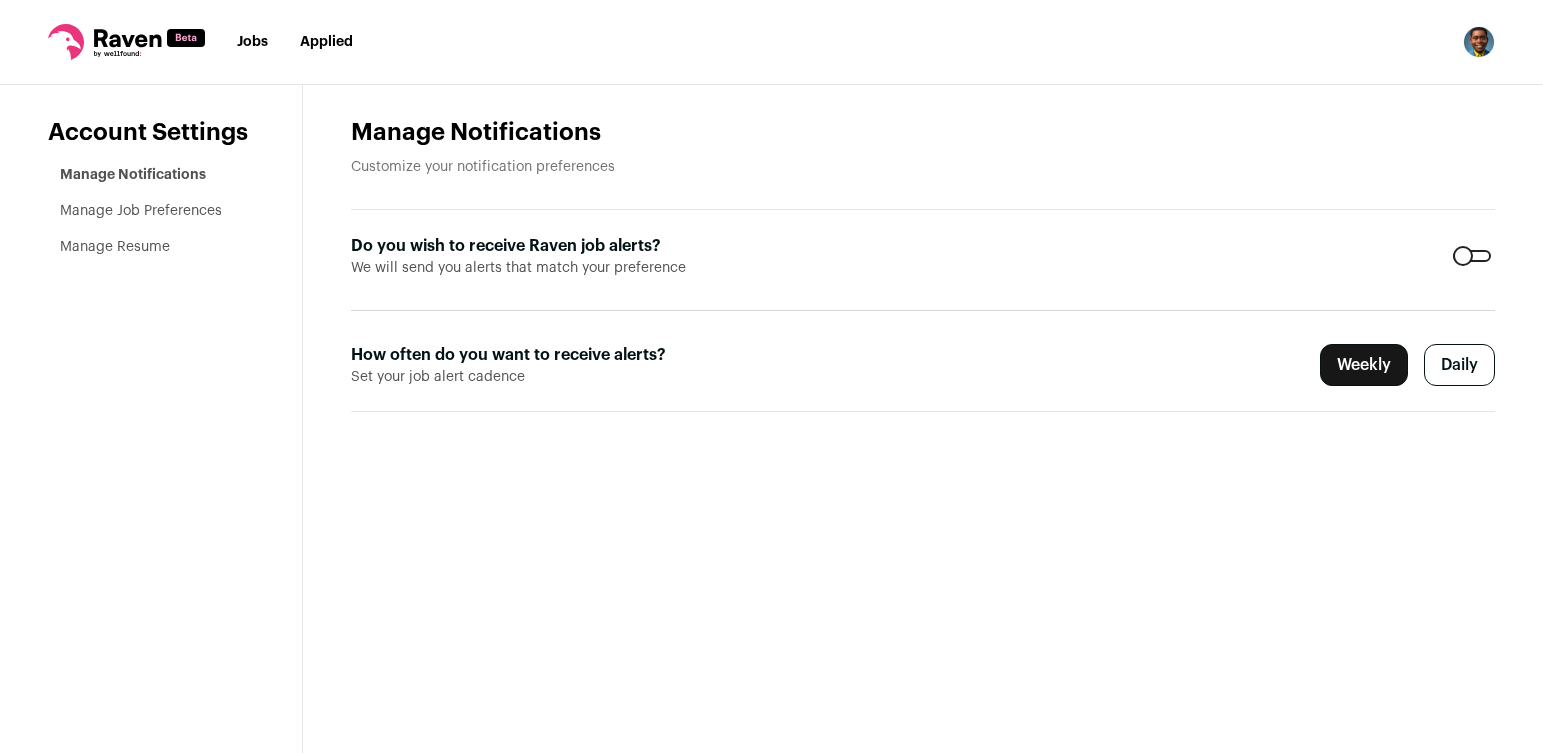click on "Jobs" at bounding box center [252, 42] 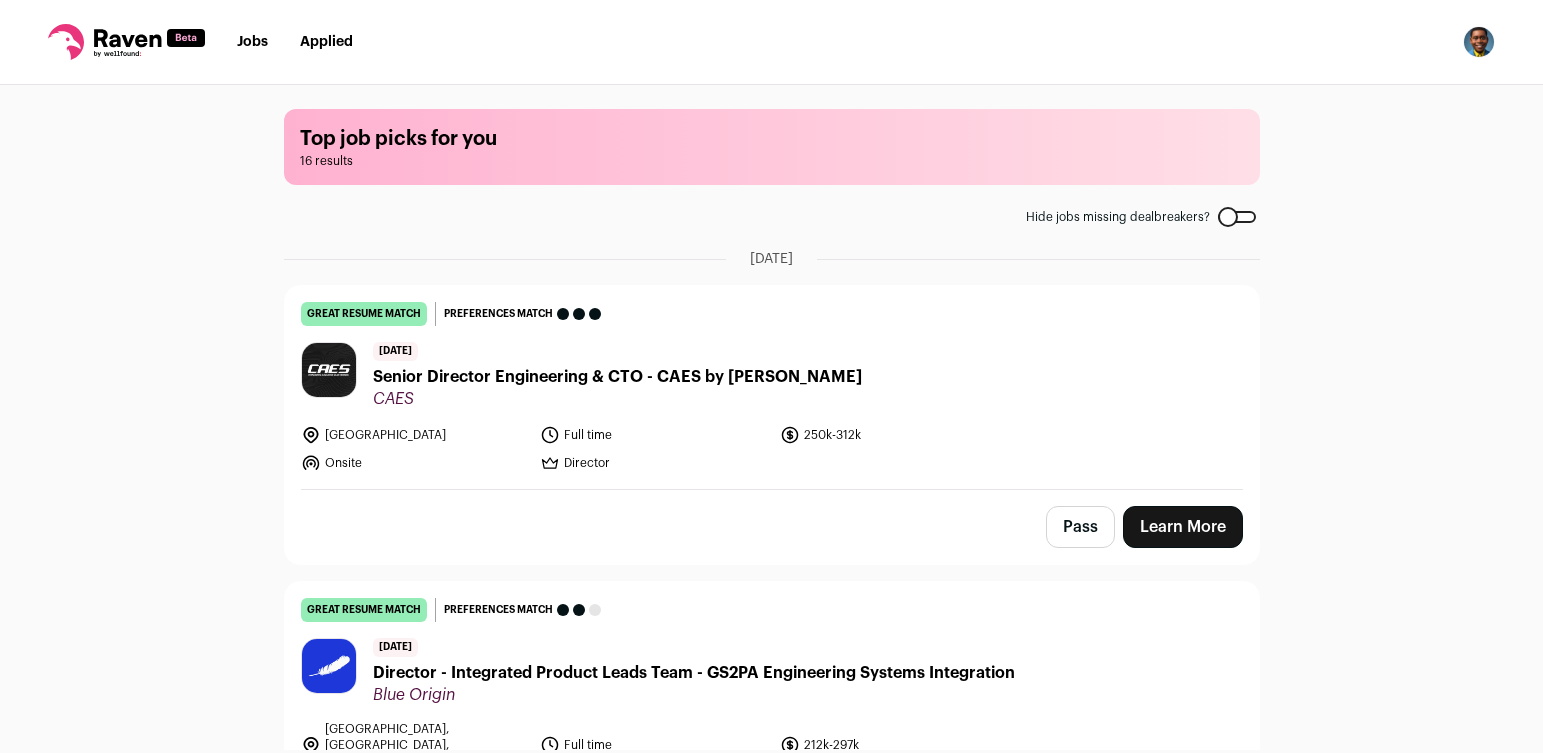 click on "Applied" at bounding box center (326, 42) 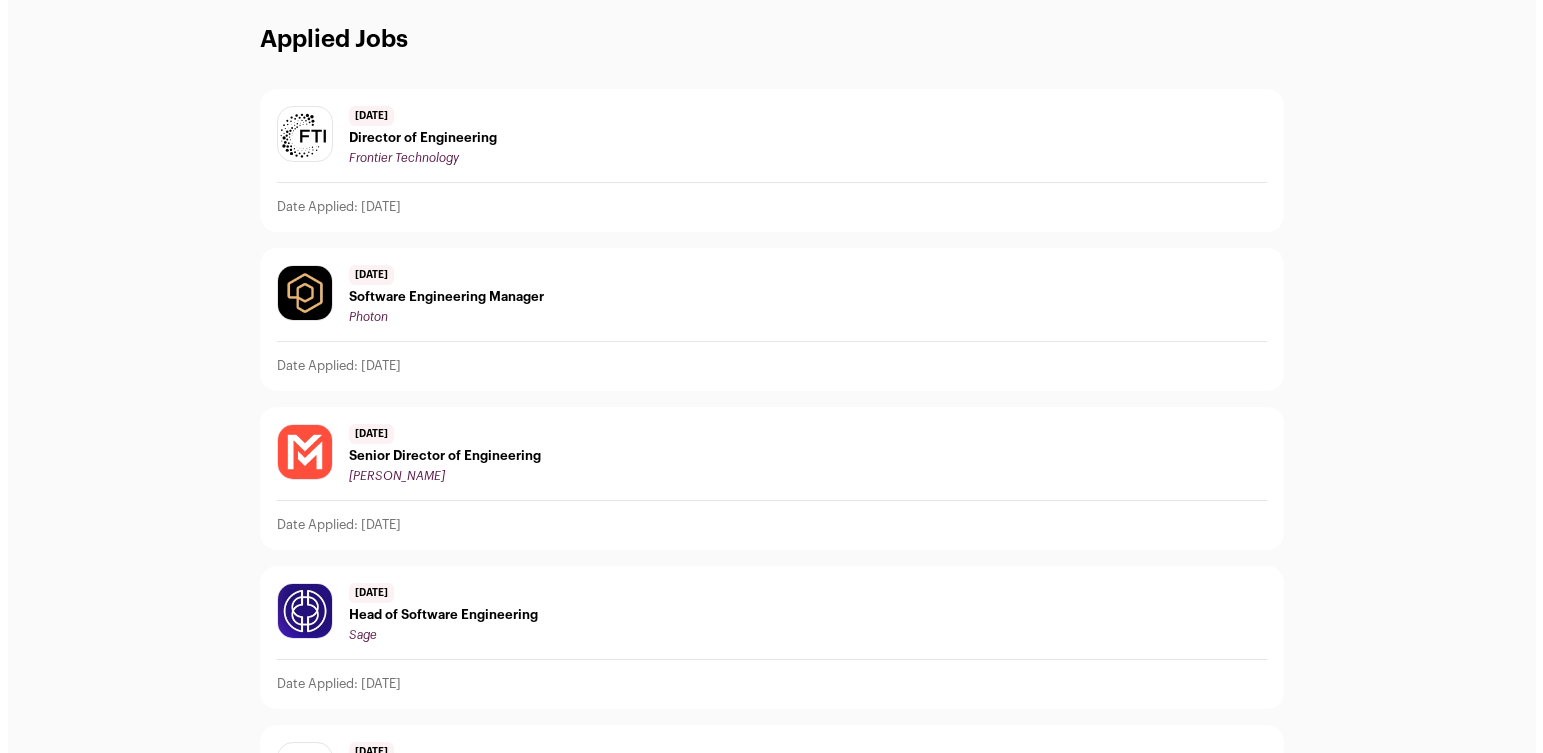 scroll, scrollTop: 0, scrollLeft: 0, axis: both 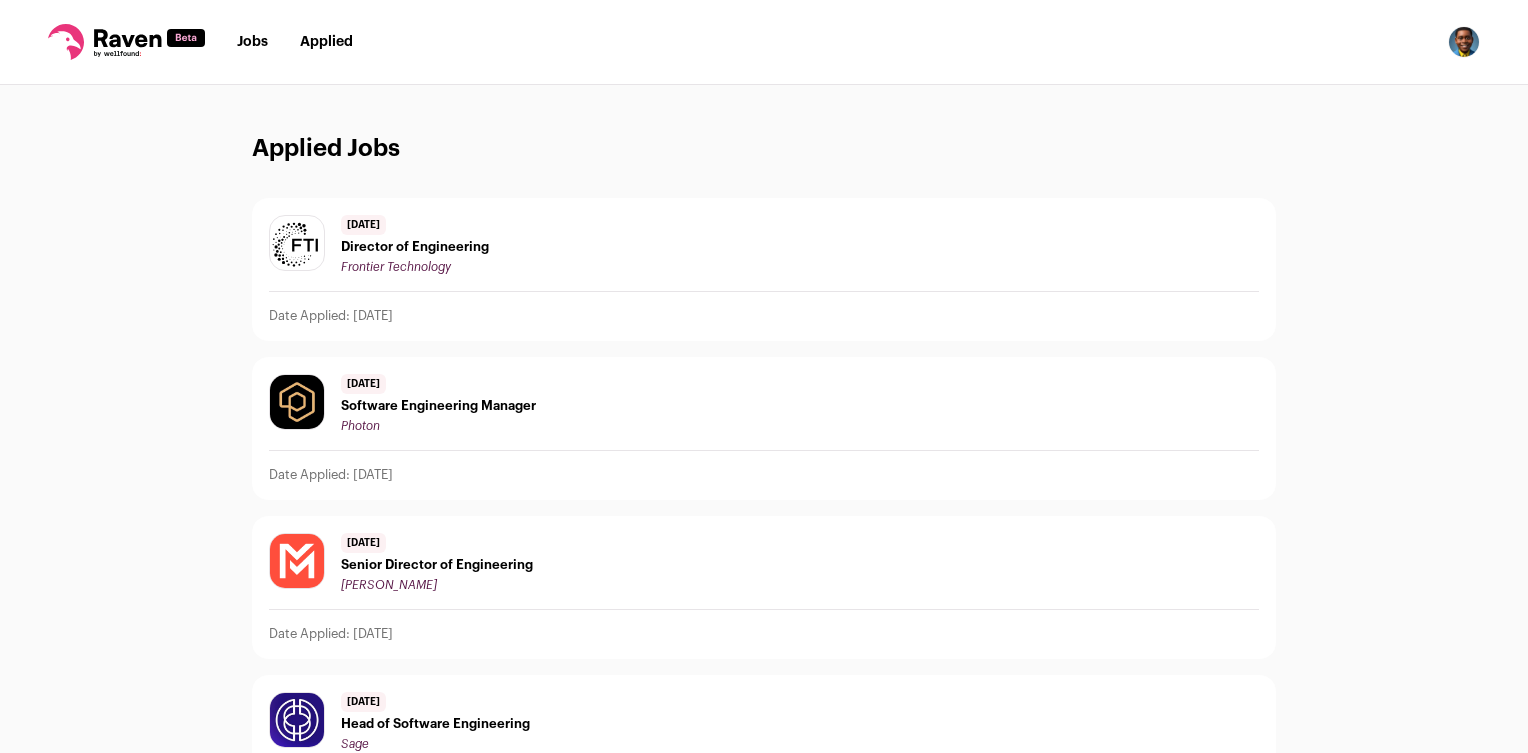 click at bounding box center [1464, 42] 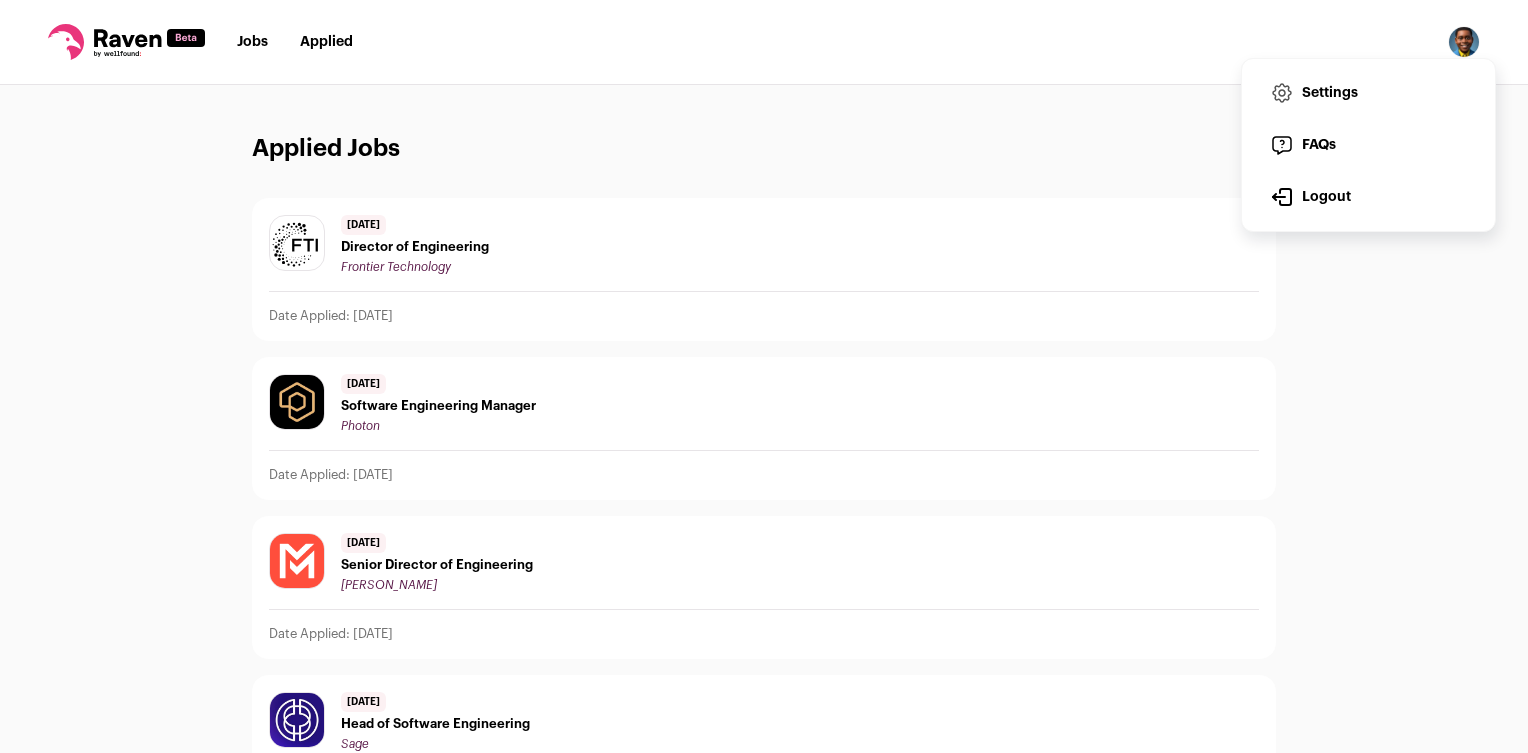 click on "Settings" at bounding box center (1368, 93) 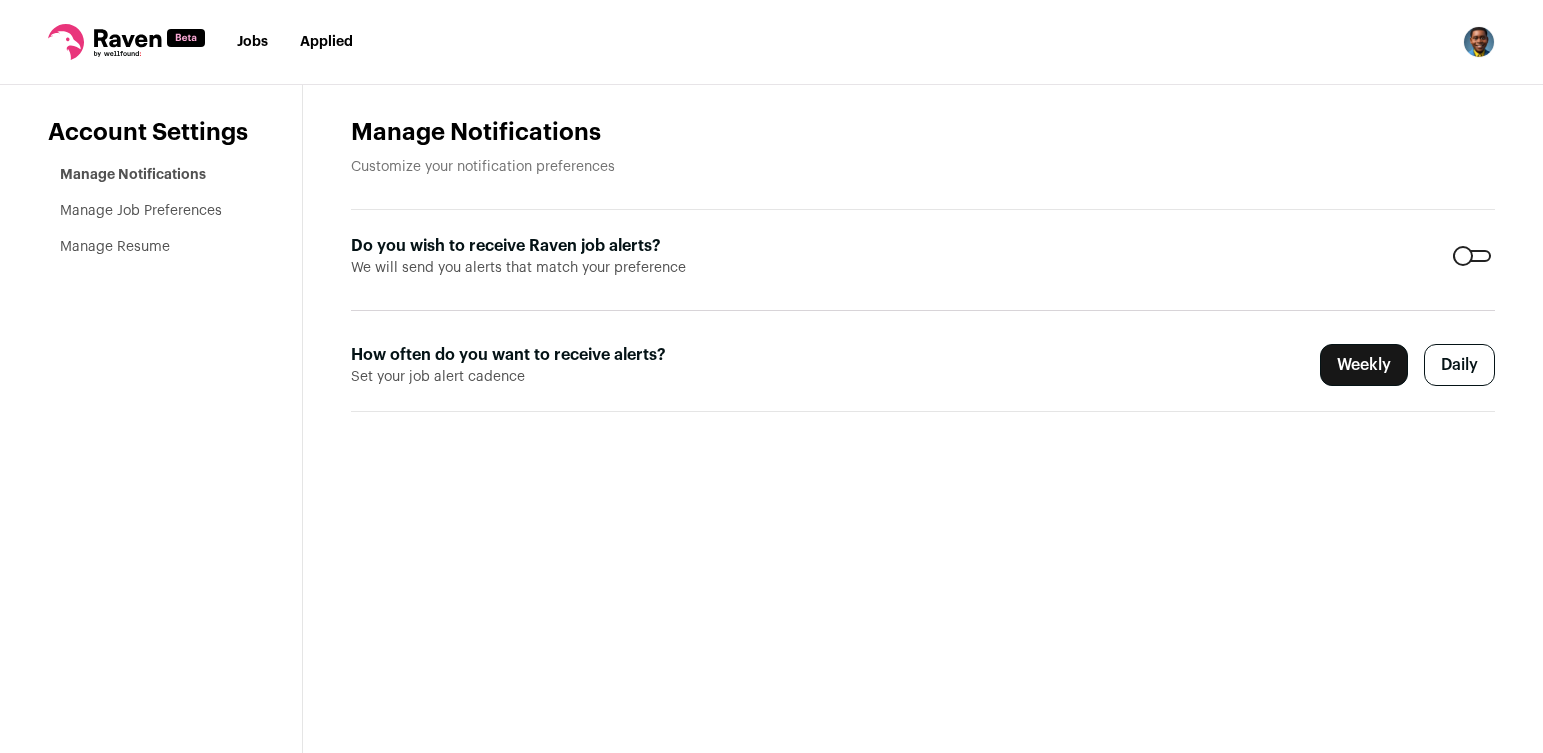 click on "Manage Notifications" at bounding box center (133, 175) 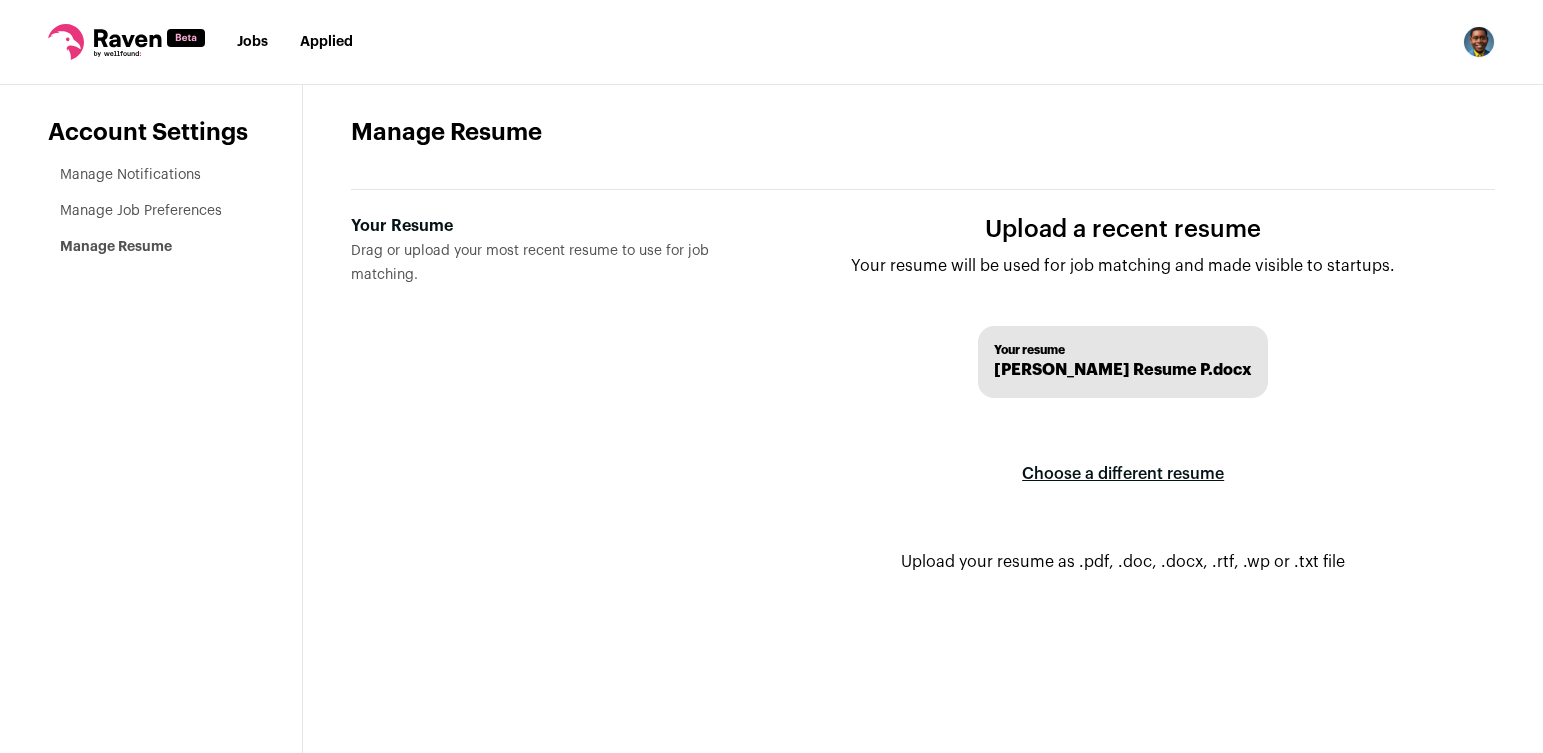 click on "Choose a different resume" at bounding box center (1123, 474) 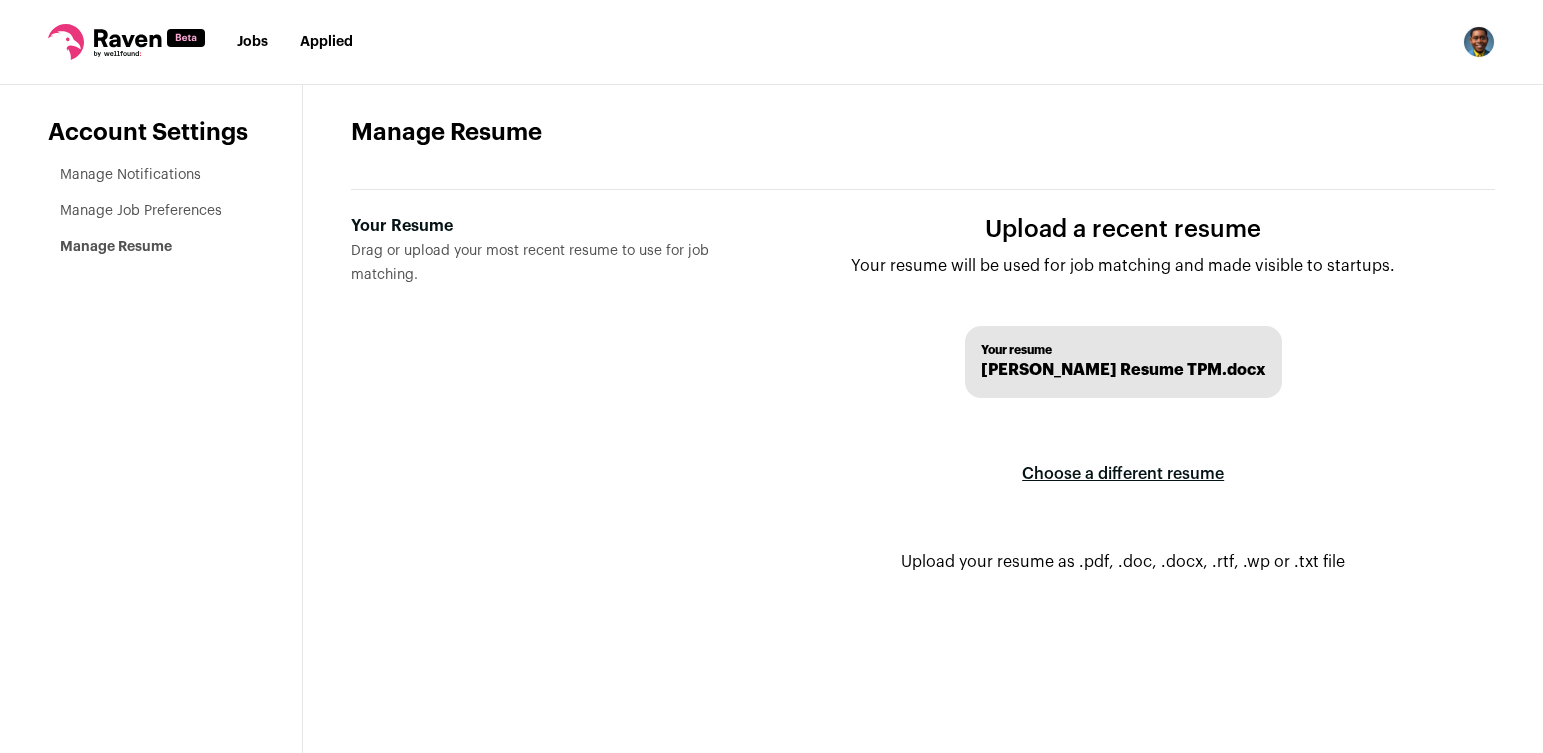 scroll, scrollTop: 0, scrollLeft: 0, axis: both 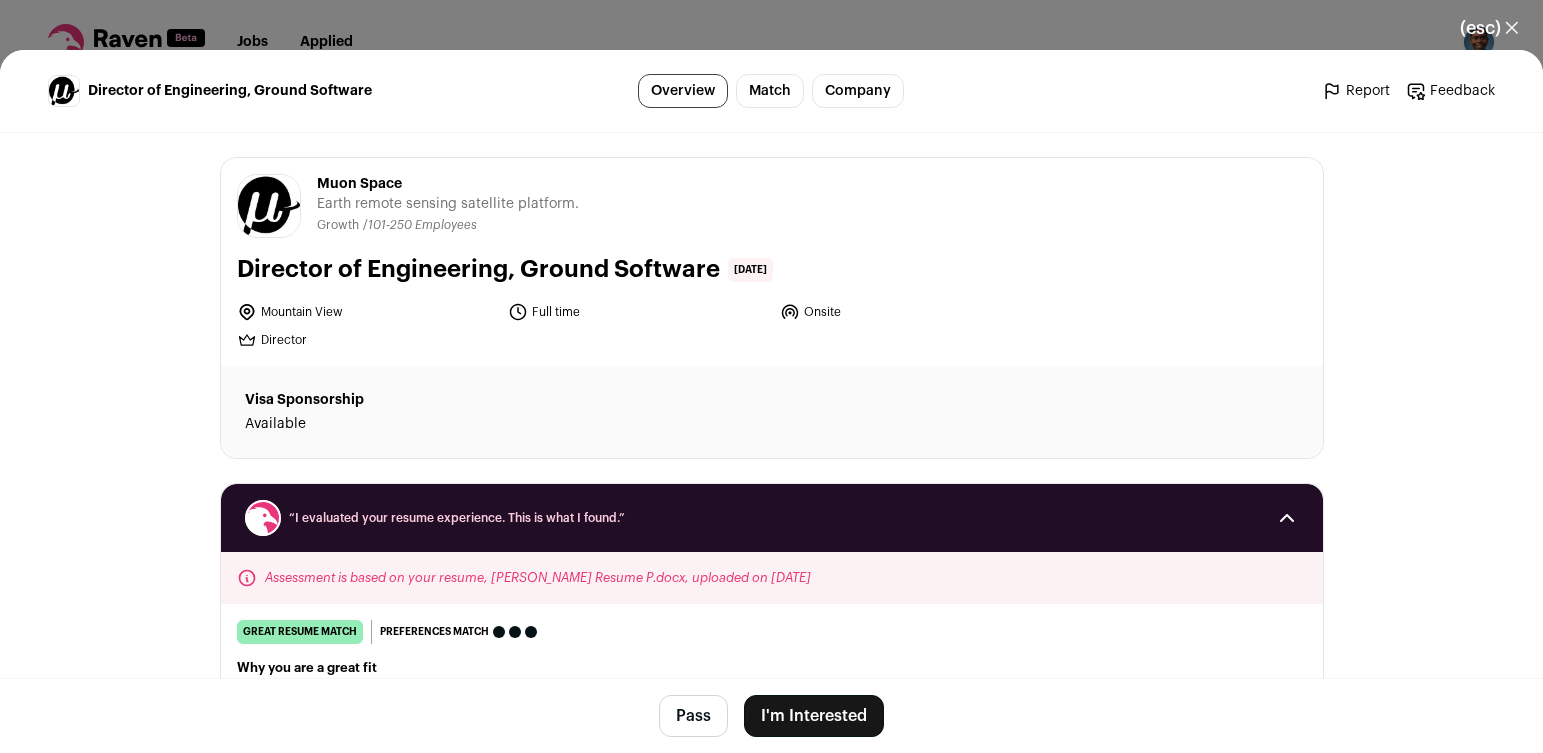 click on "I'm Interested" at bounding box center (814, 716) 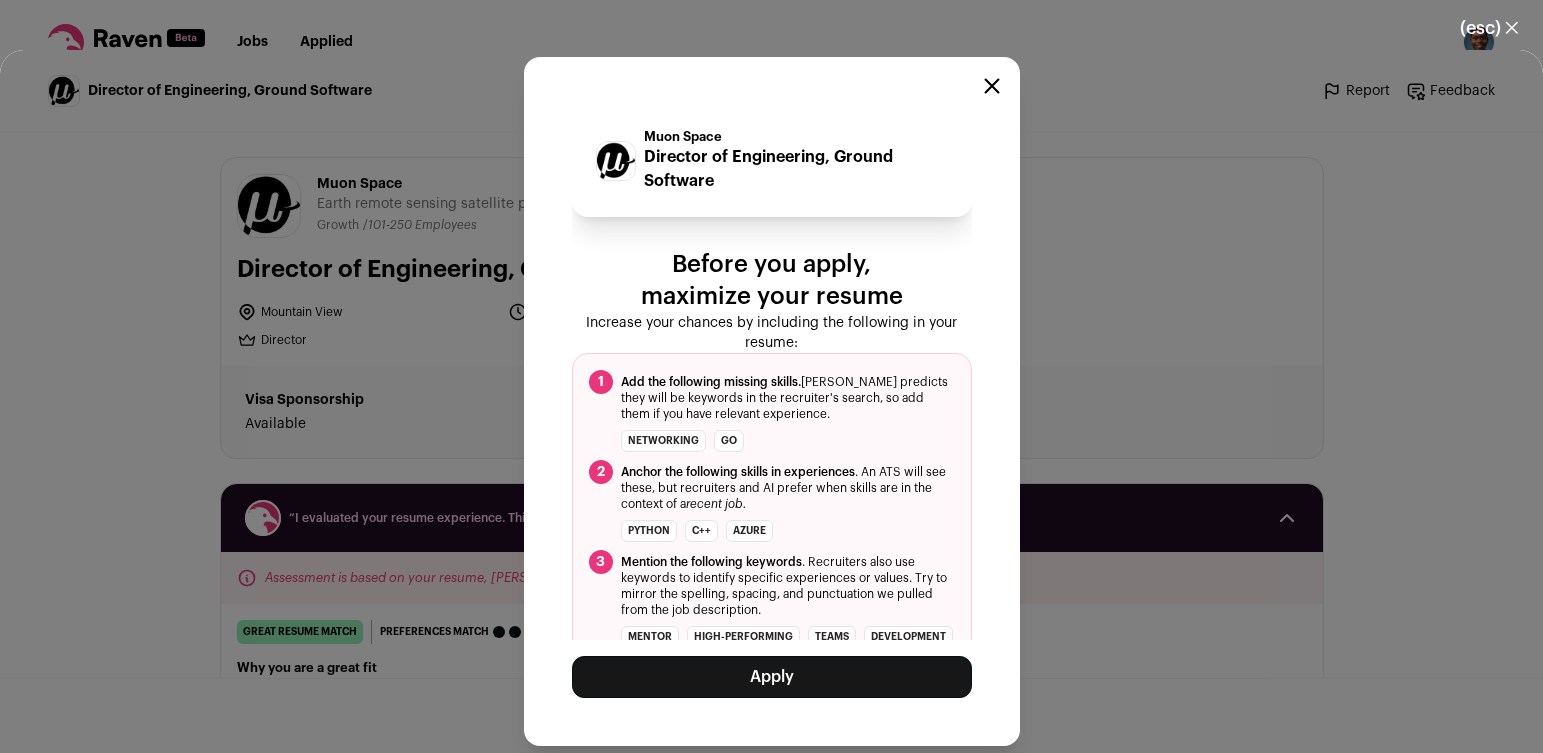 click 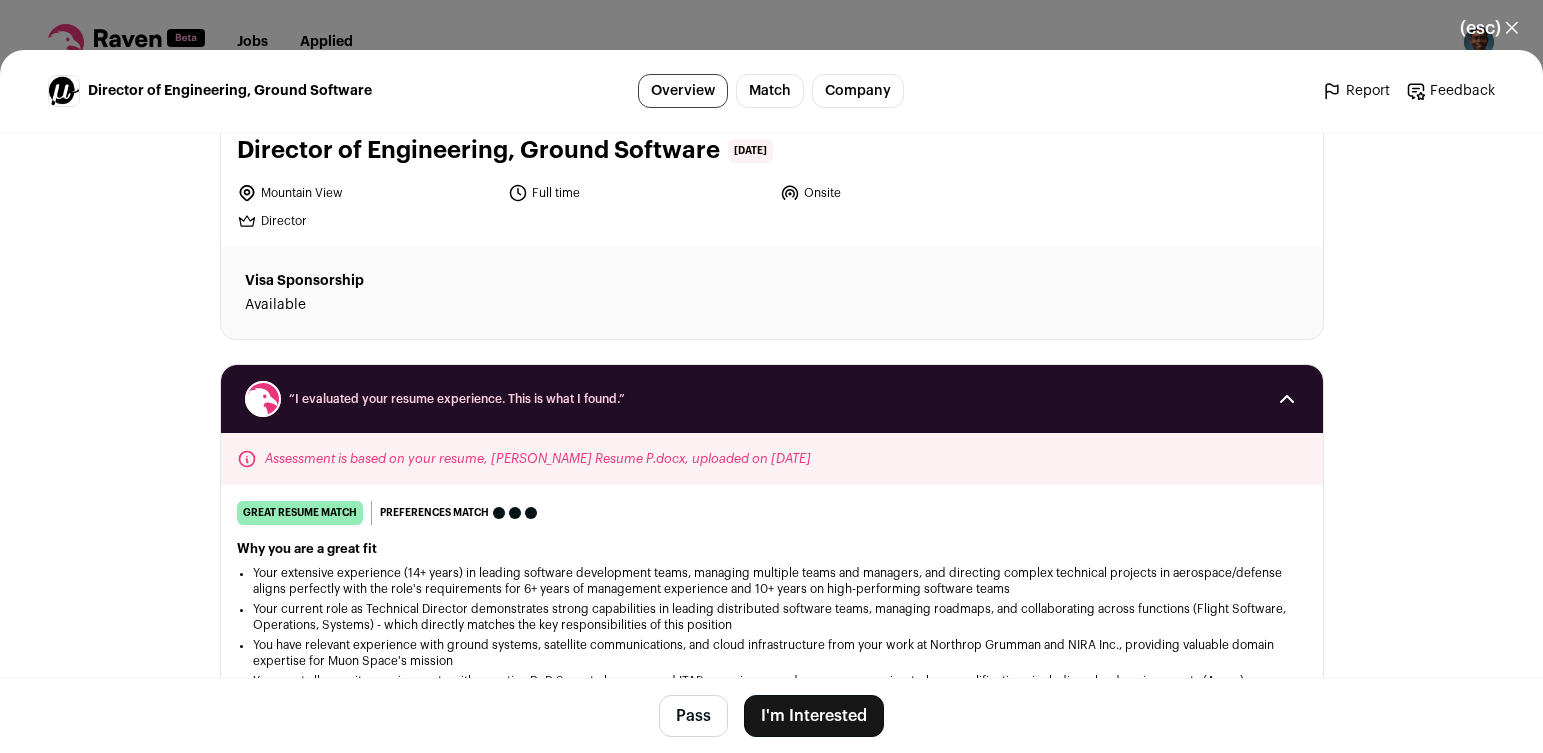 scroll, scrollTop: 100, scrollLeft: 0, axis: vertical 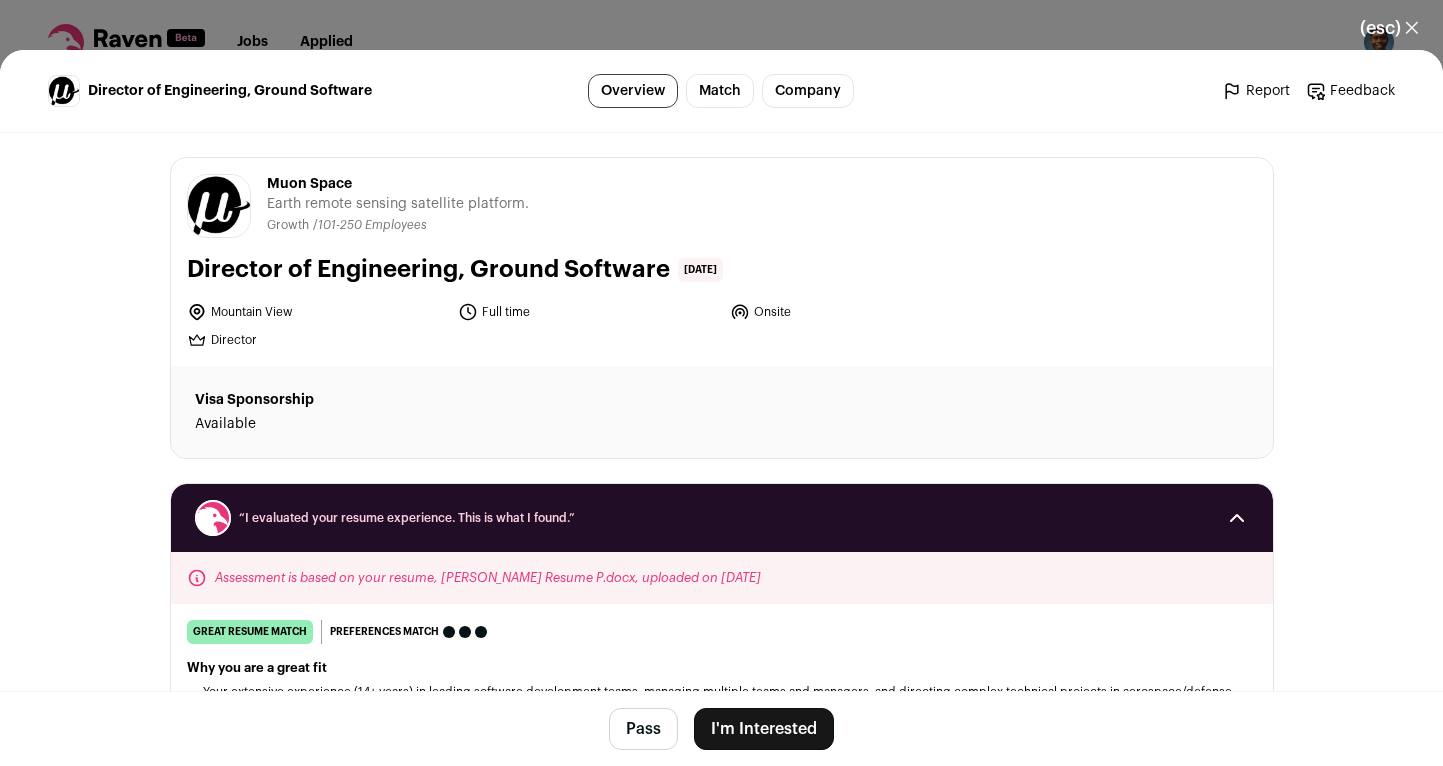 click on "(esc) ✕" at bounding box center [1389, 28] 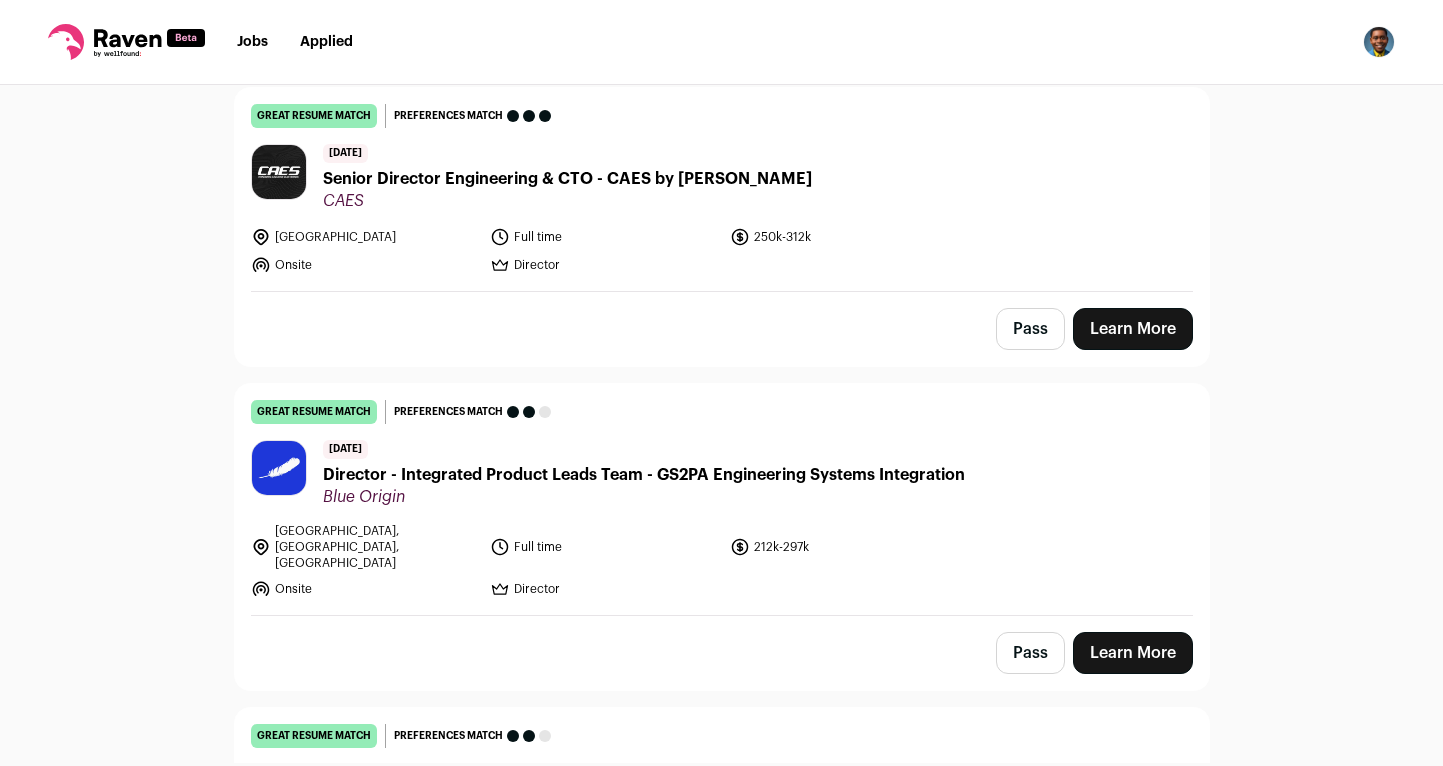 scroll, scrollTop: 200, scrollLeft: 0, axis: vertical 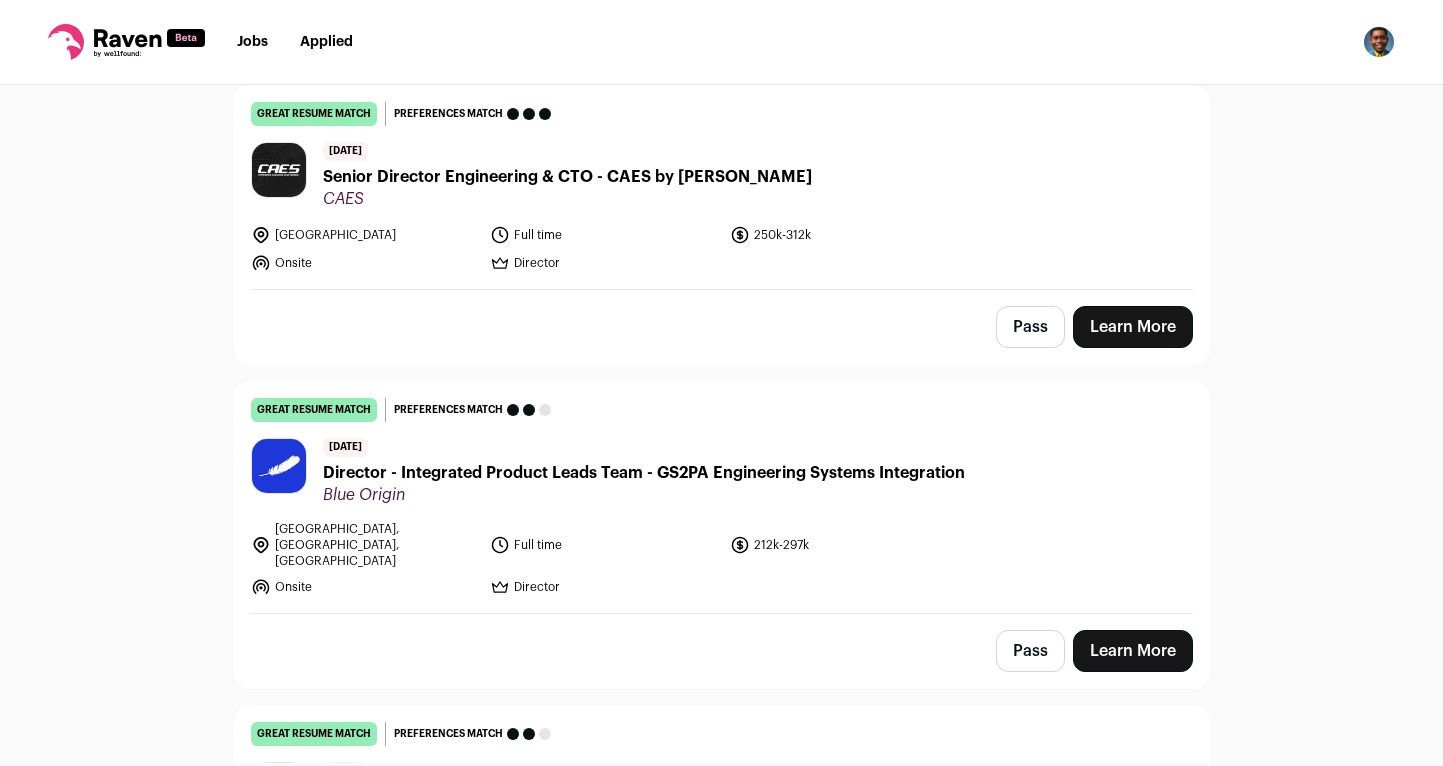 click on "Senior Director Engineering & CTO - CAES by [PERSON_NAME]" at bounding box center [567, 177] 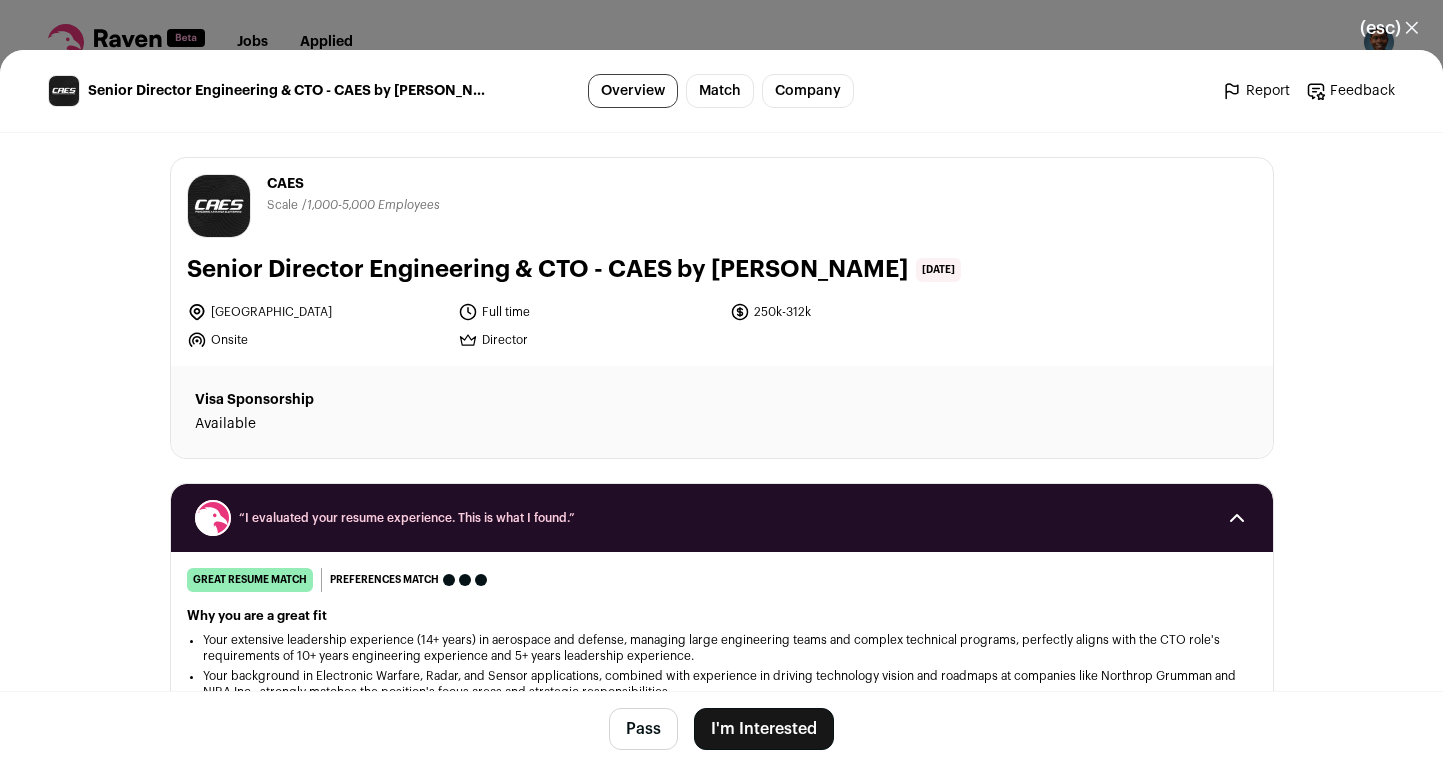 click on "I'm Interested" at bounding box center [764, 729] 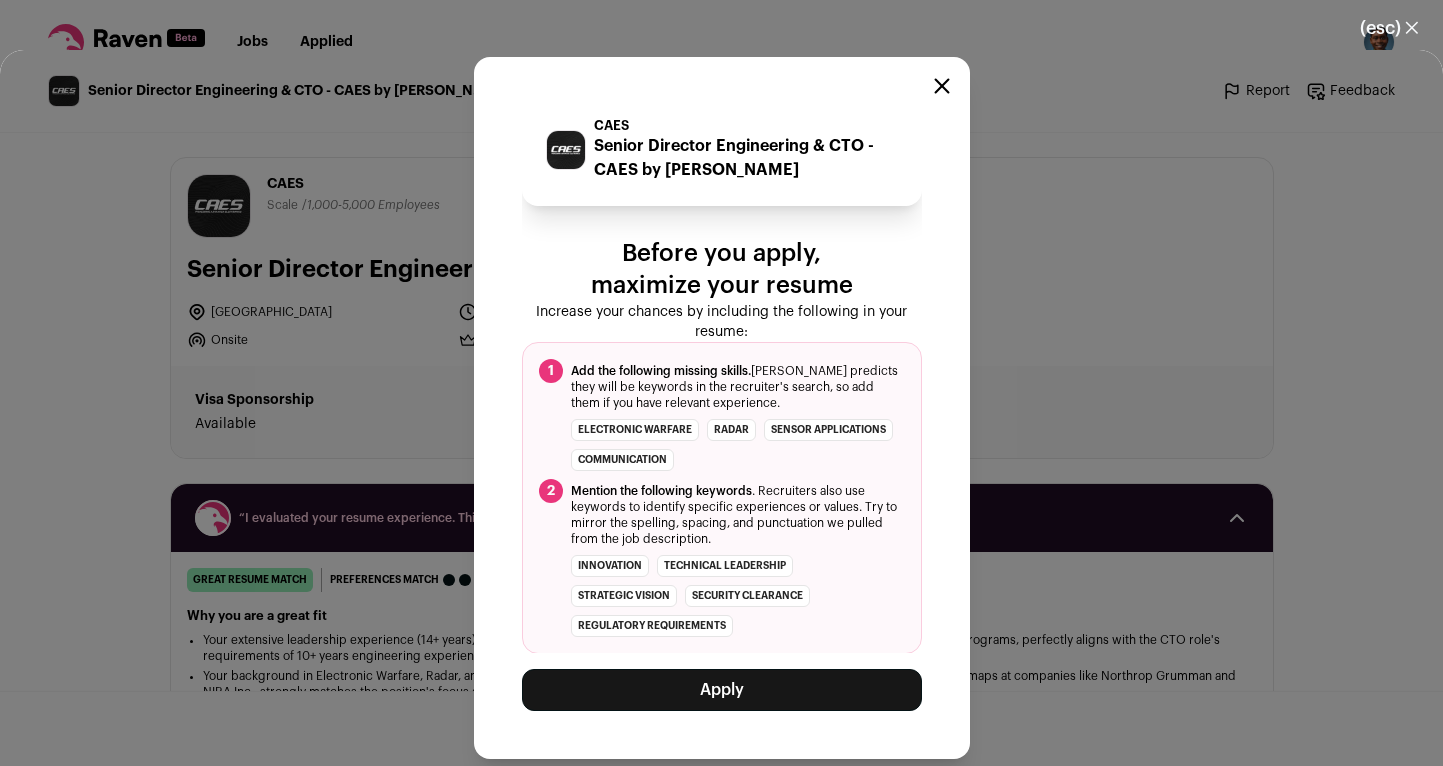 scroll, scrollTop: 14, scrollLeft: 0, axis: vertical 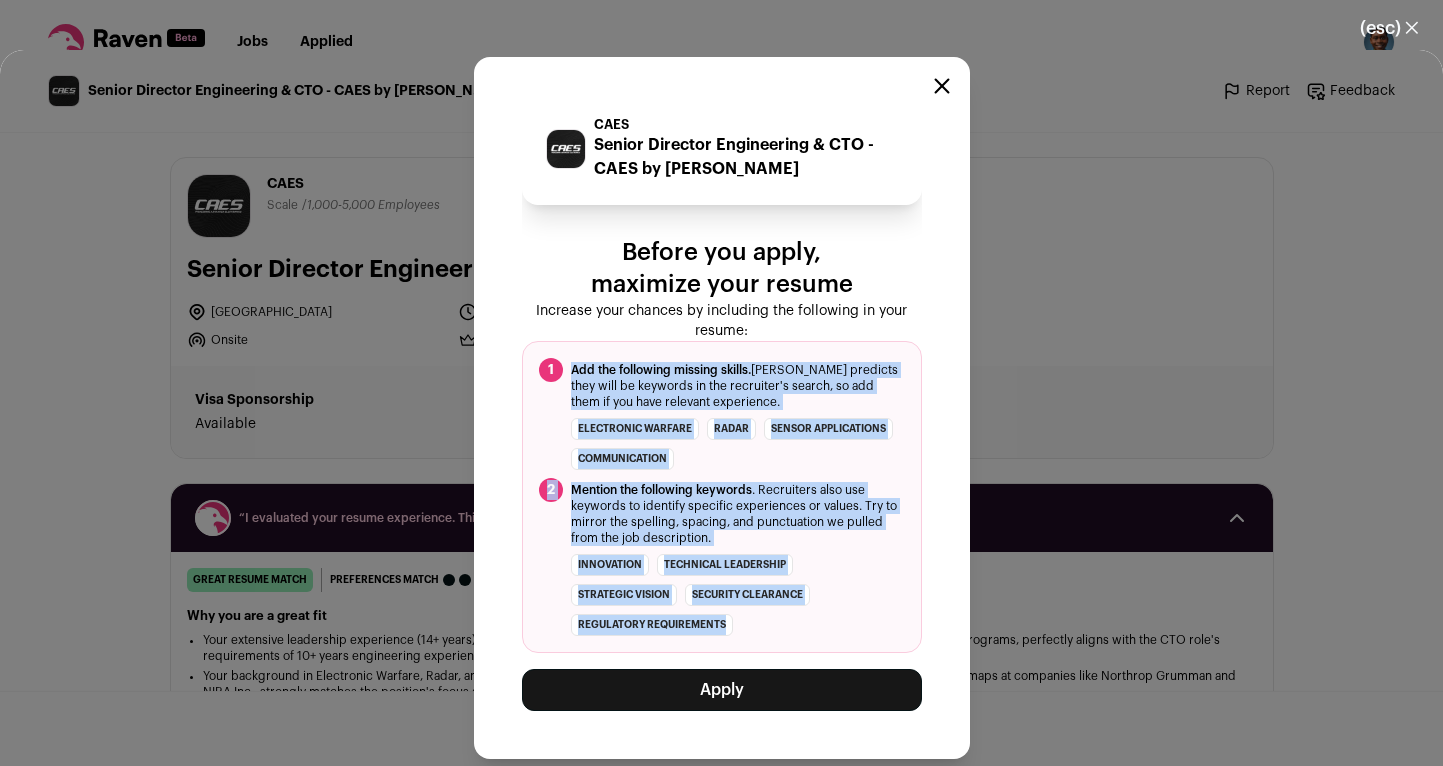drag, startPoint x: 754, startPoint y: 640, endPoint x: 565, endPoint y: 370, distance: 329.577 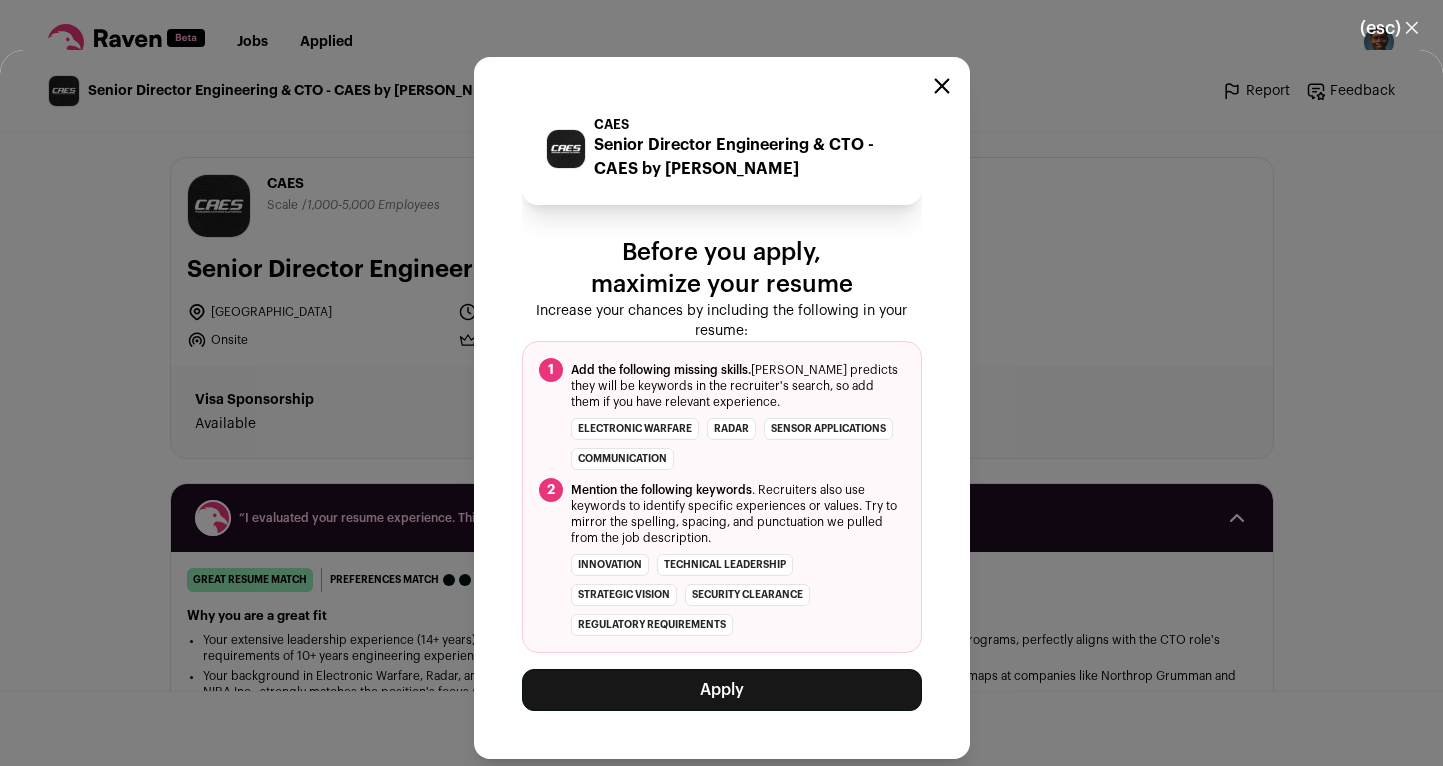 click on "CAES
Senior Director Engineering & CTO - CAES by [PERSON_NAME]
Before you apply,
maximize your resume
Increase your chances by including the following in your resume:
1
Add the following missing skills.  [PERSON_NAME] predicts they will be keywords in the recruiter's search, so add them if you have relevant experience.
Electronic Warfare
Radar
Sensor applications
communication
2
Mention the following keywords" at bounding box center (721, 408) 